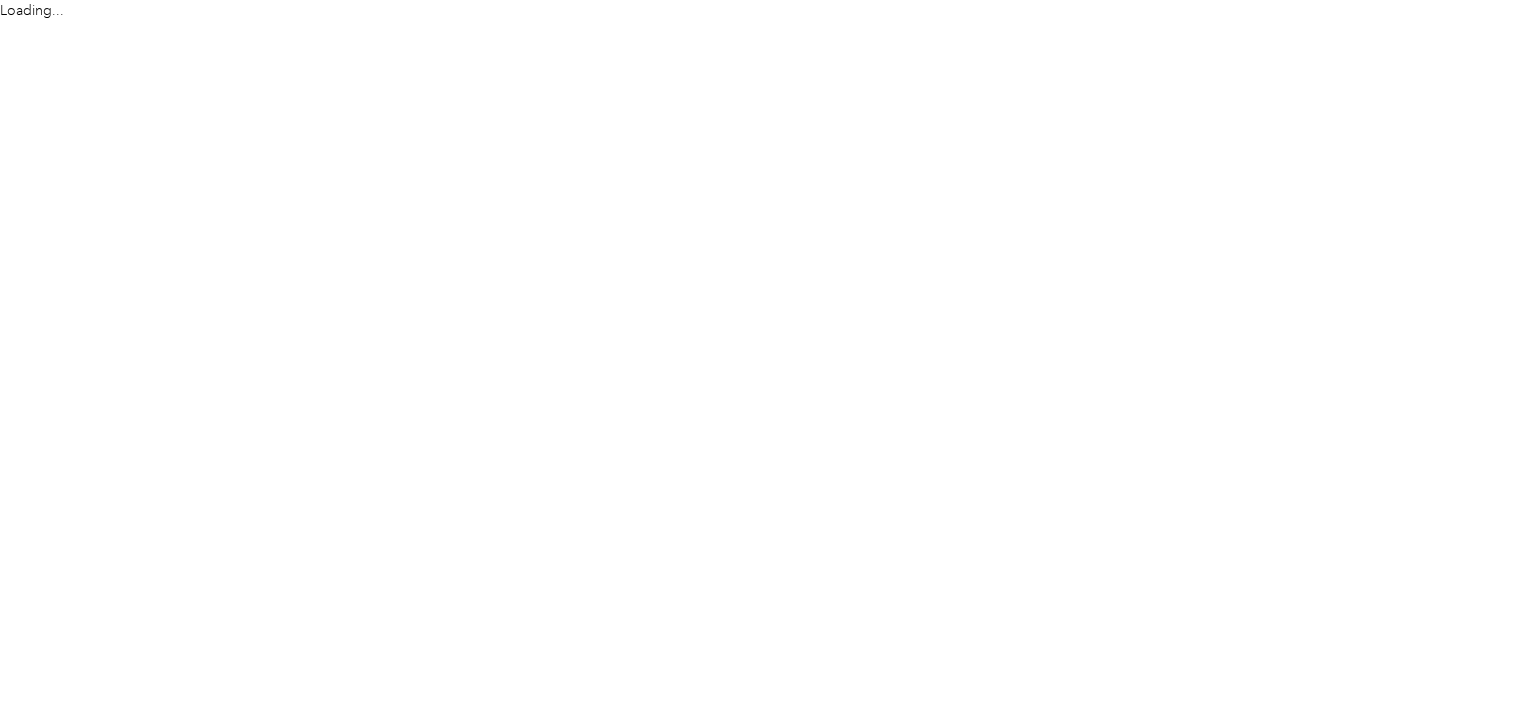scroll, scrollTop: 0, scrollLeft: 0, axis: both 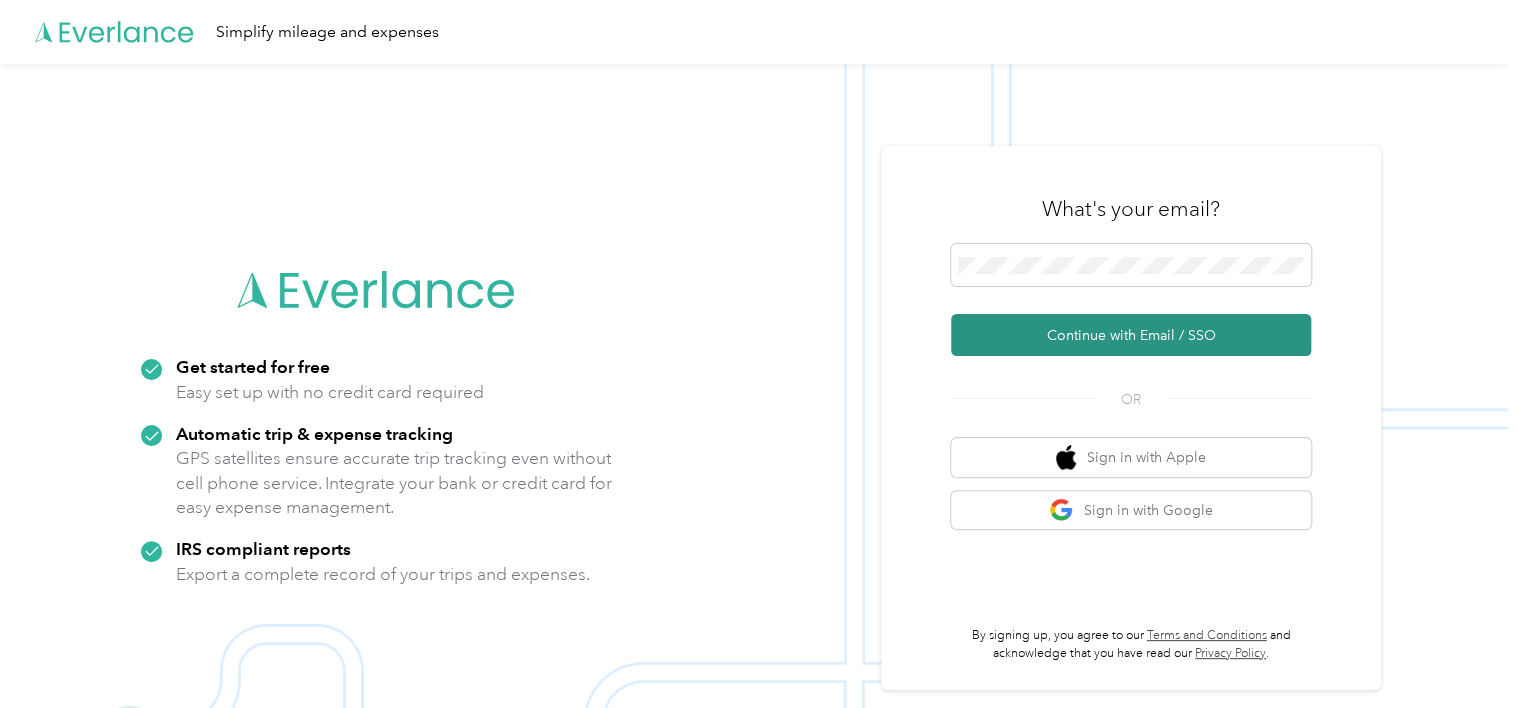 click on "Continue with Email / SSO" at bounding box center (1131, 335) 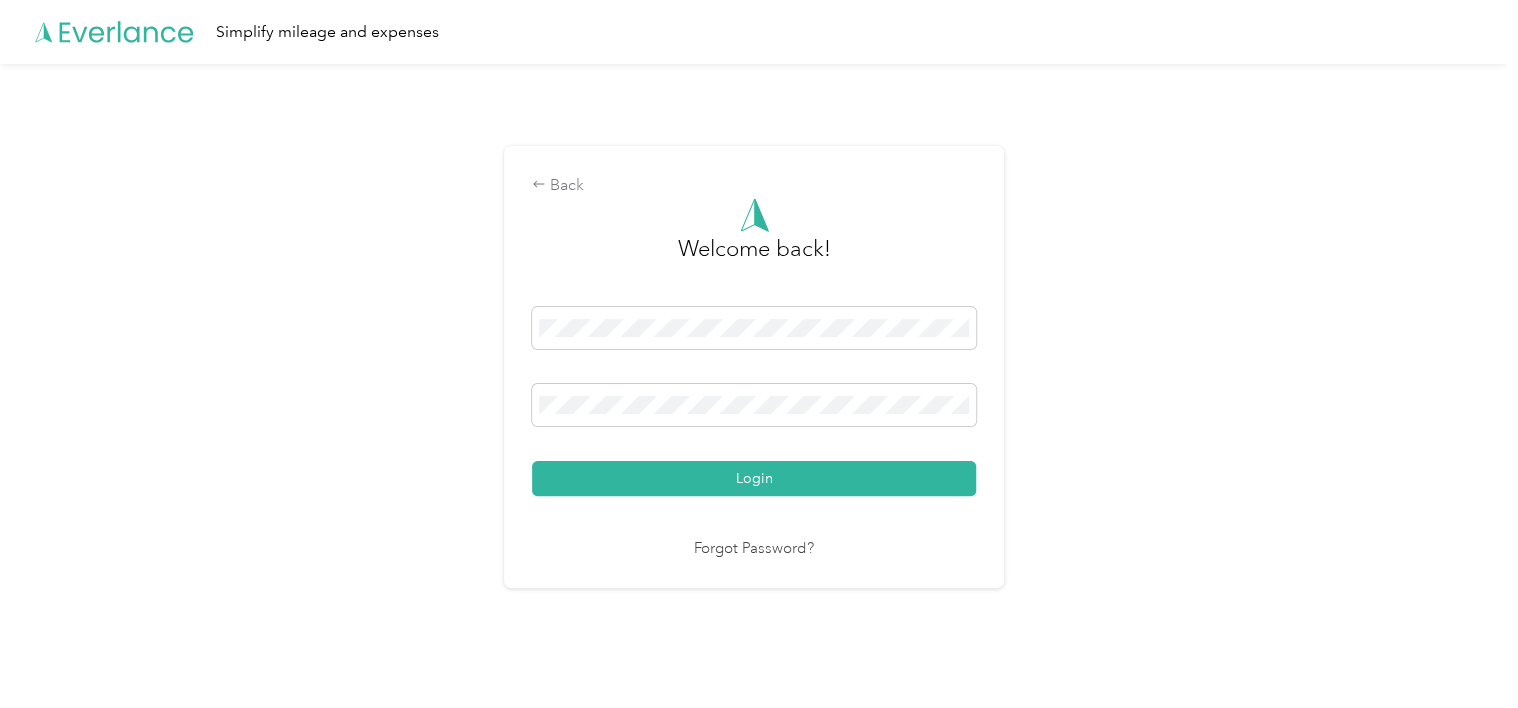 click on "Login" at bounding box center (754, 478) 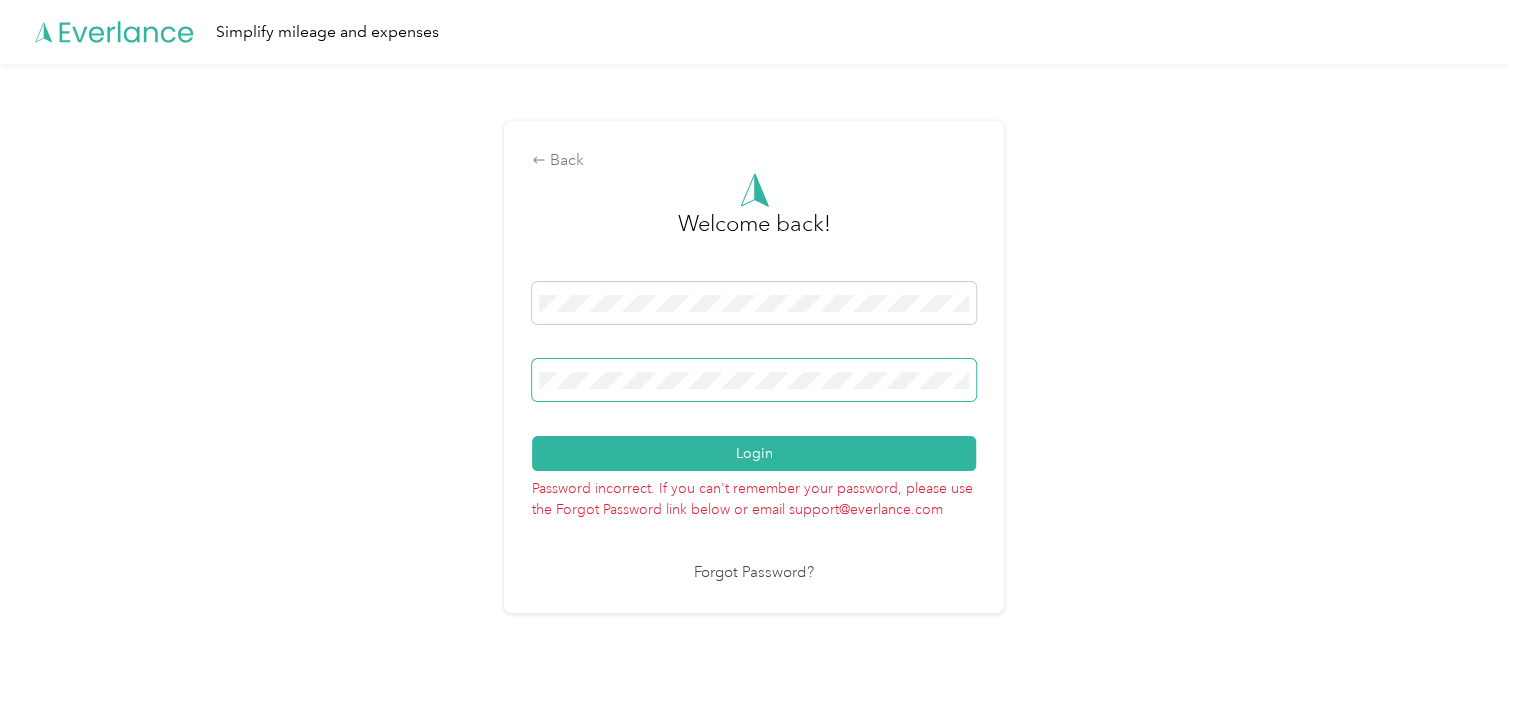click on "Login" at bounding box center (754, 453) 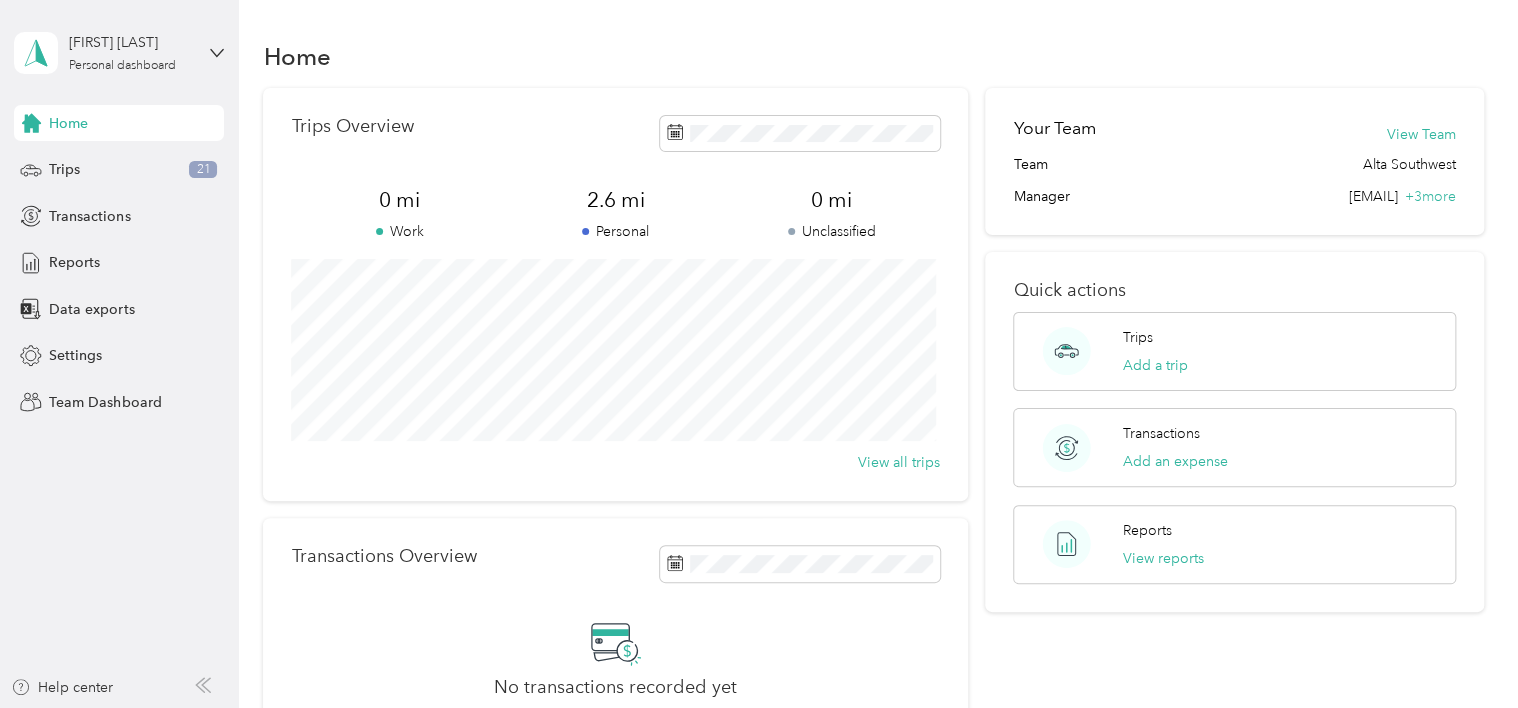 click on "Personal dashboard Home Trips 21 Transactions Reports Data exports Settings Team Dashboard   Help center" at bounding box center [119, 354] 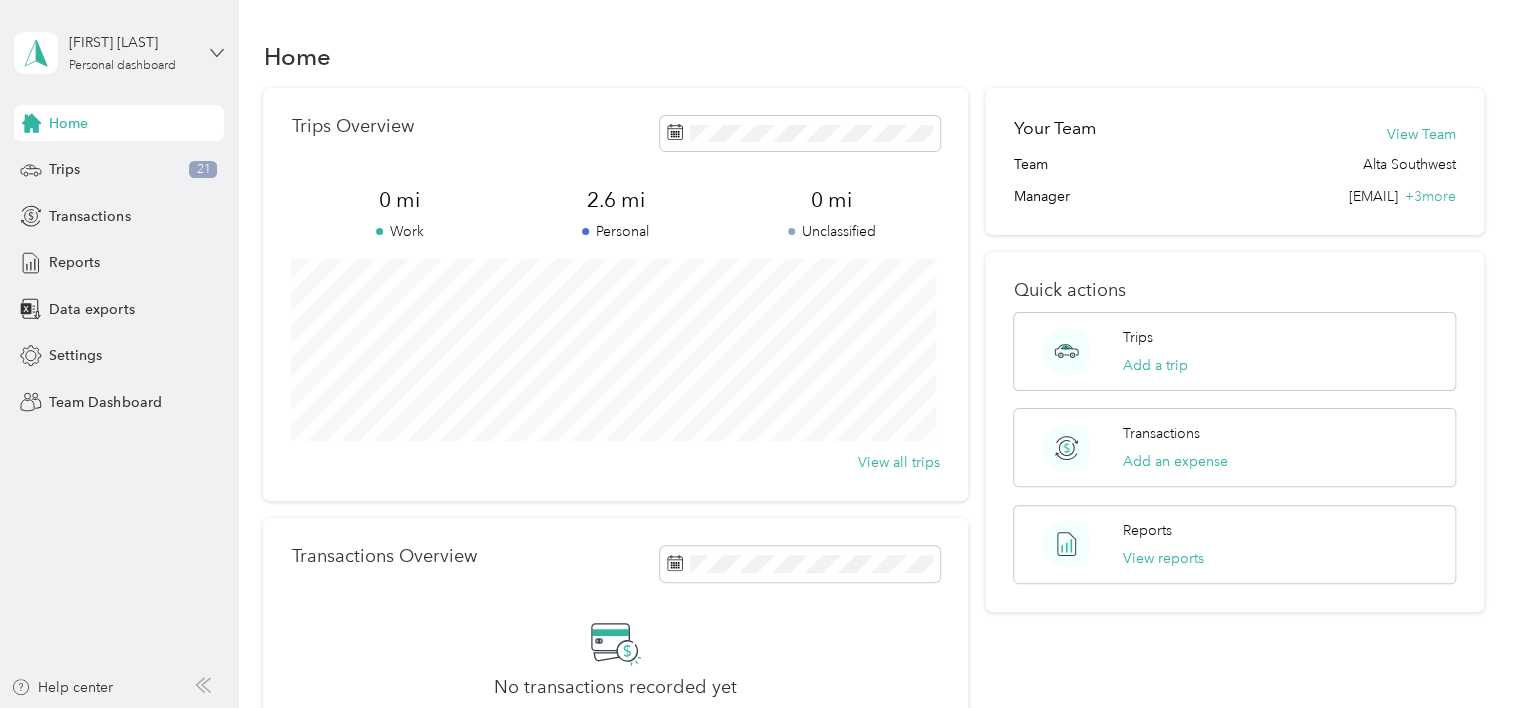 click 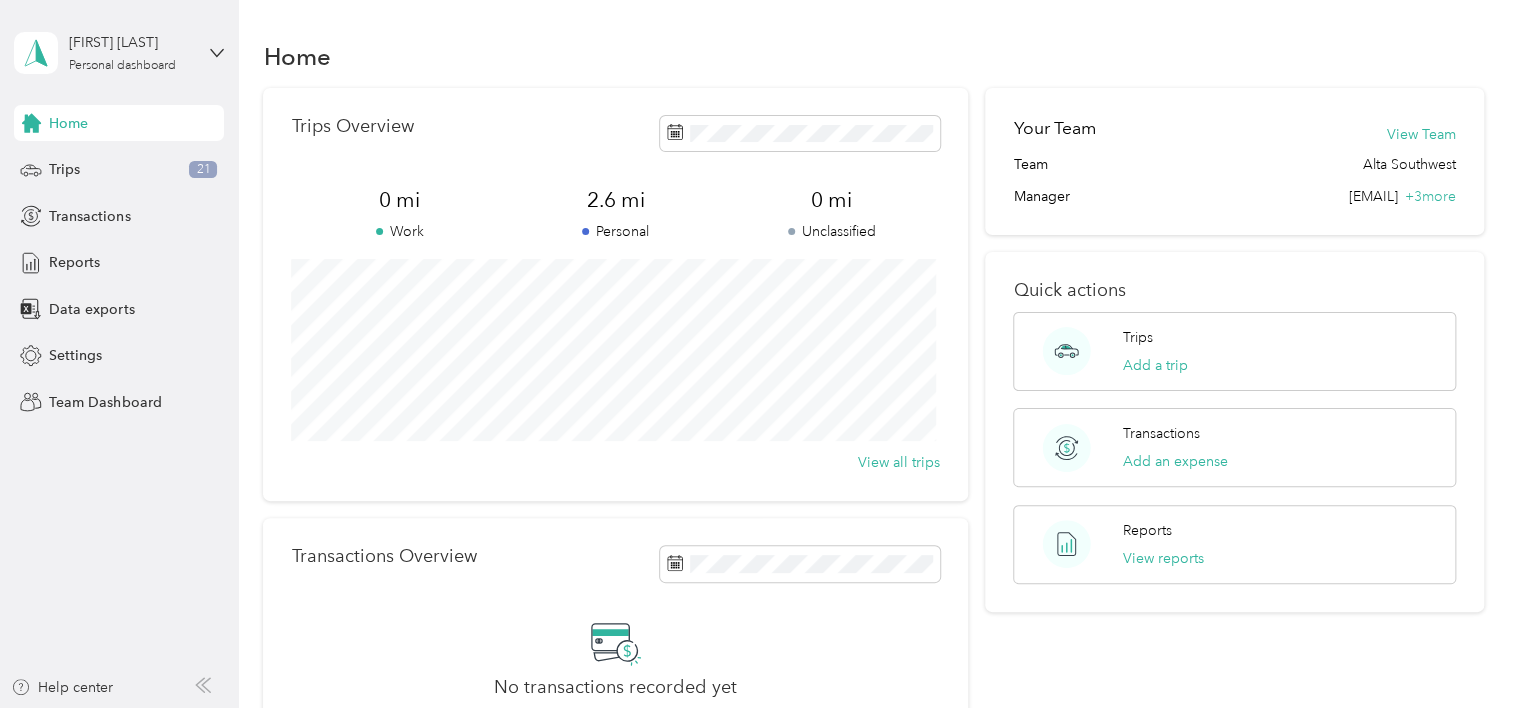 click on "Team dashboard" at bounding box center [85, 163] 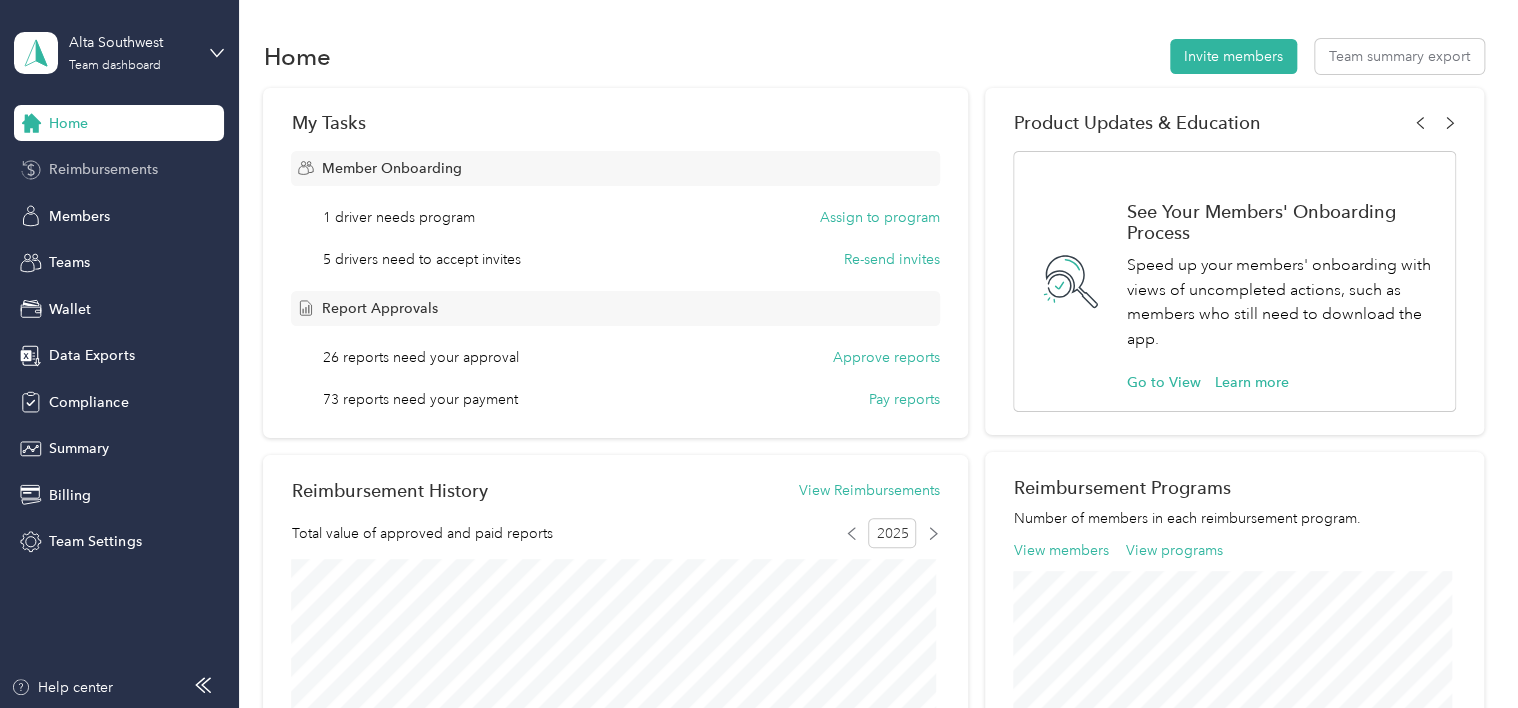 click on "Reimbursements" at bounding box center [119, 170] 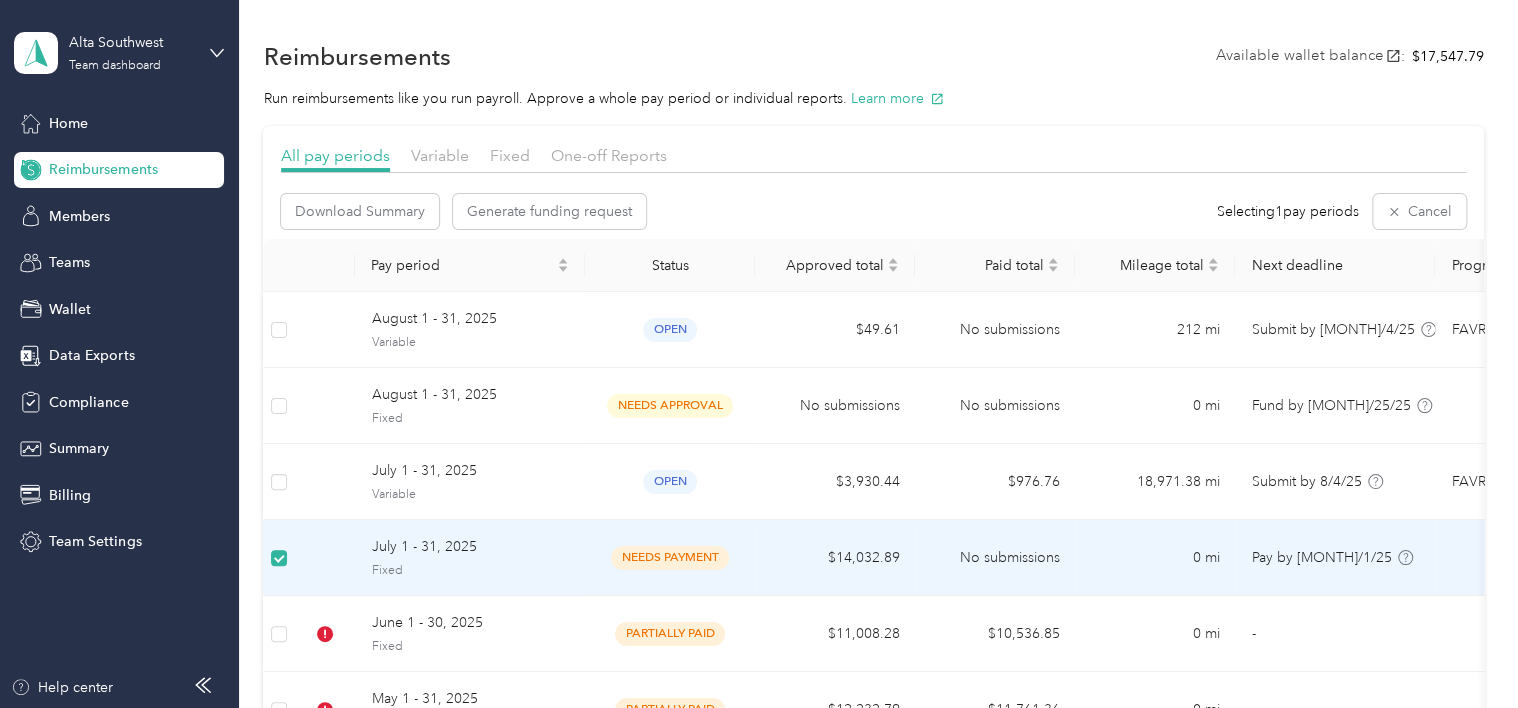 click on "July 1 - 31, 2025" at bounding box center (470, 547) 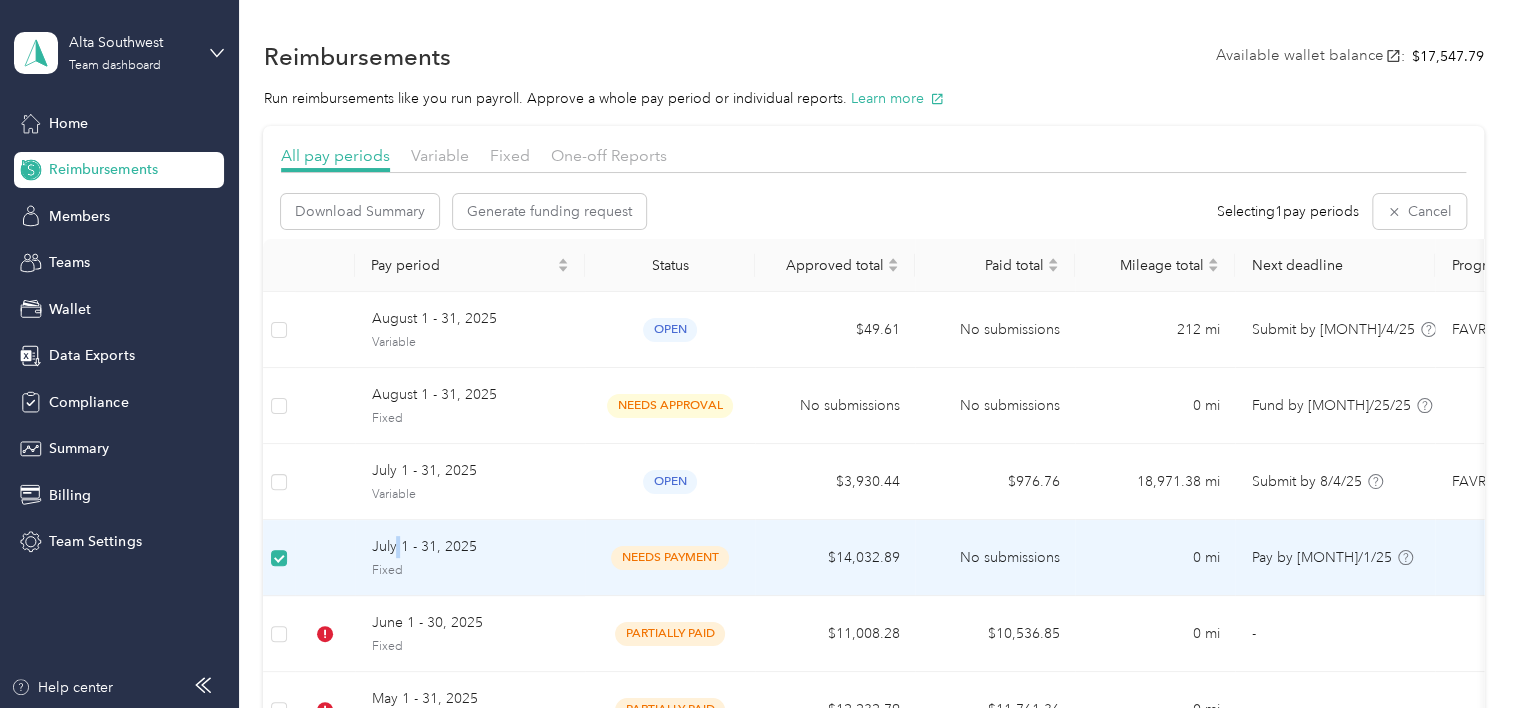 click on "July 1 - 31, 2025" at bounding box center [470, 547] 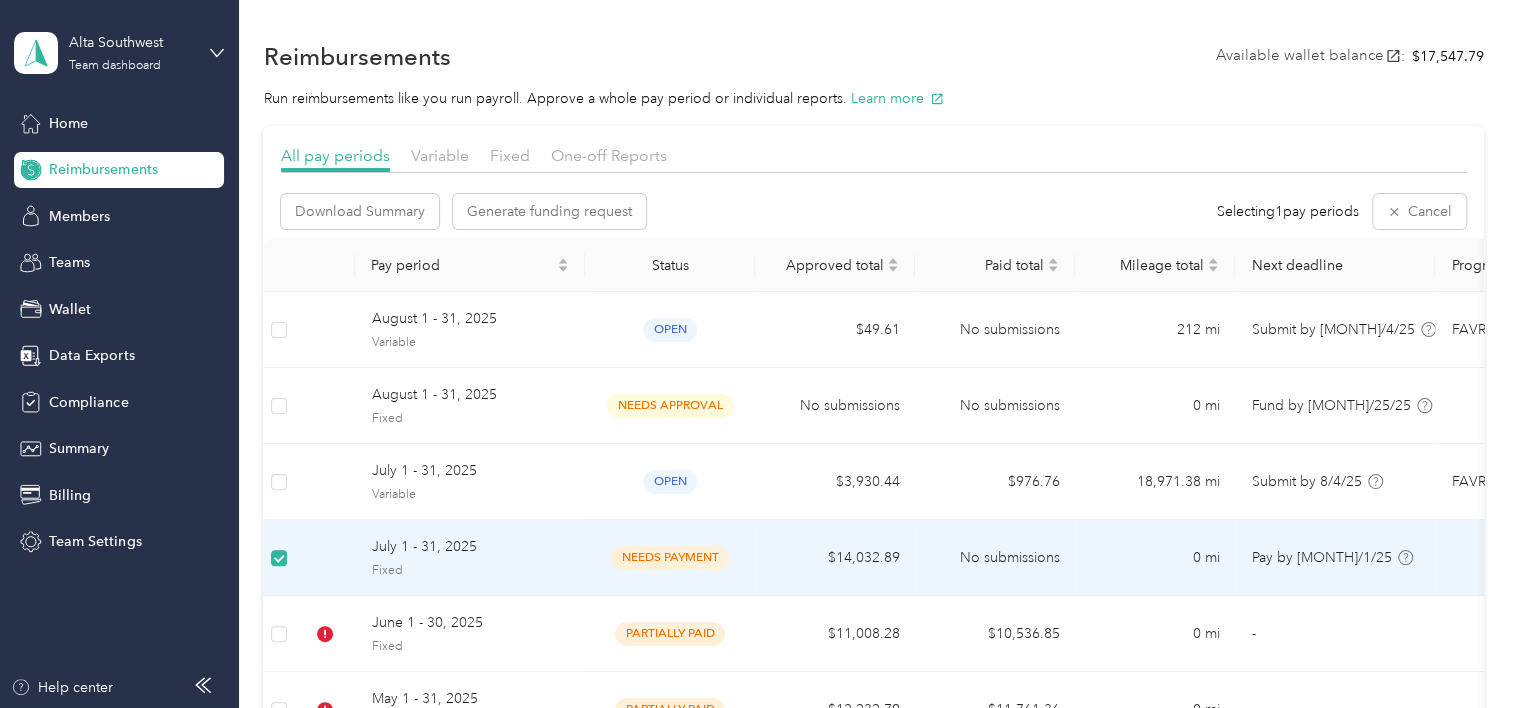 click on "needs payment" at bounding box center (670, 557) 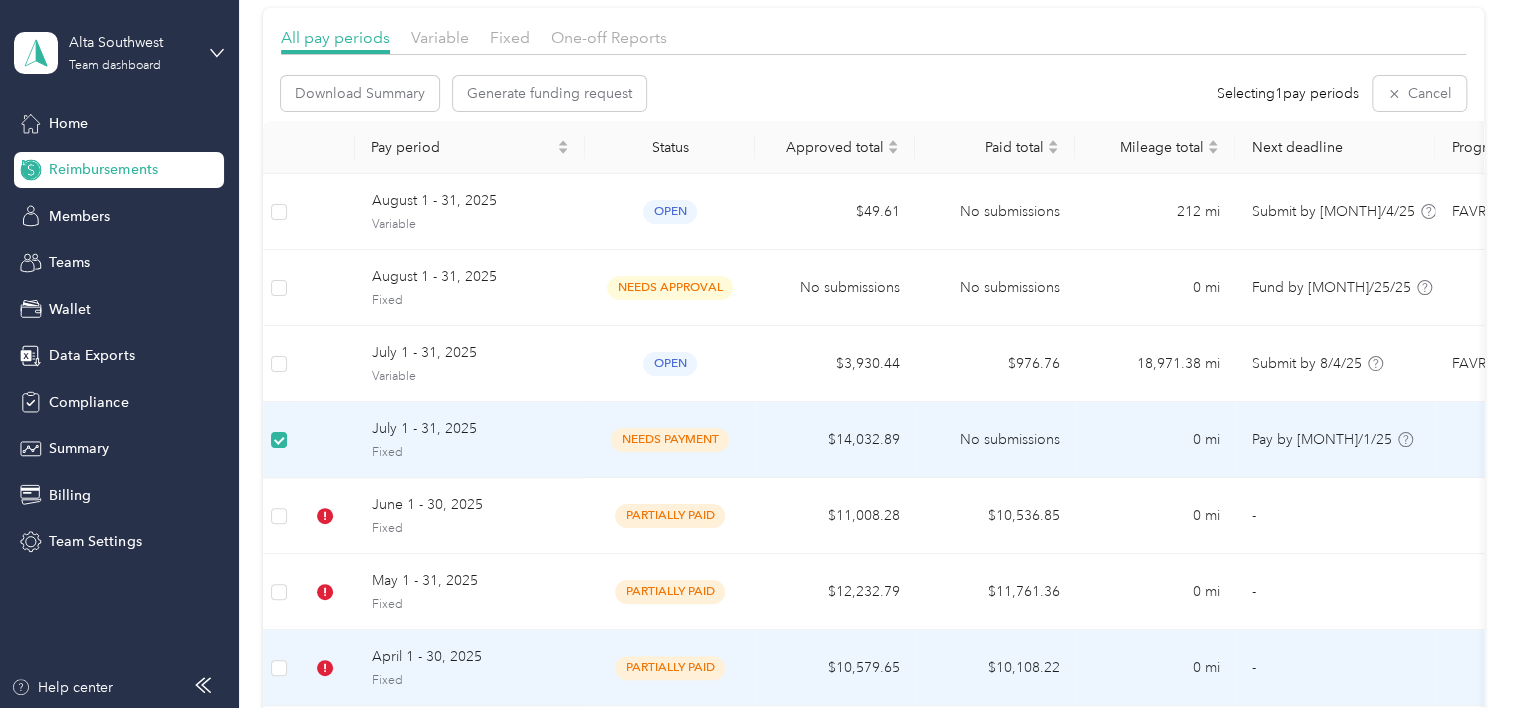 scroll, scrollTop: 100, scrollLeft: 0, axis: vertical 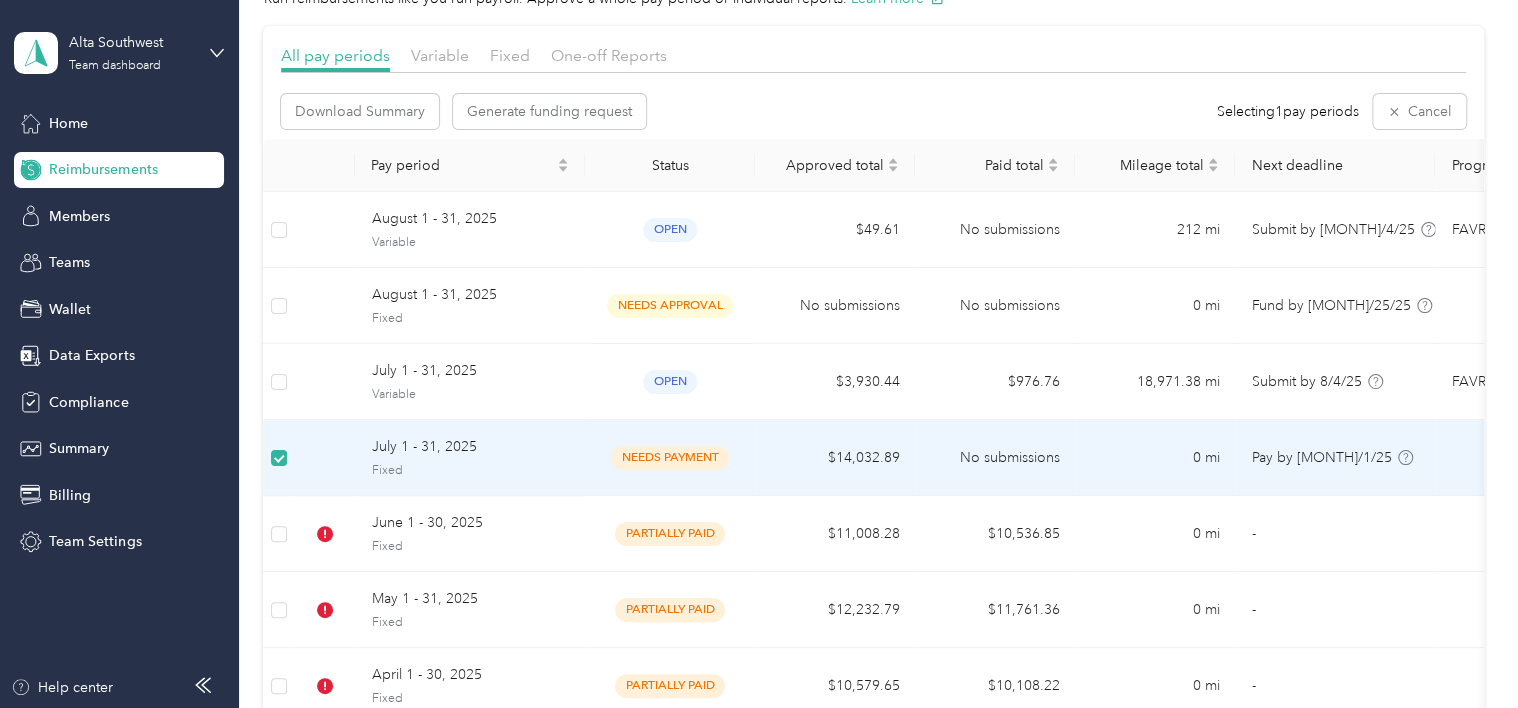 click on "July 1 - 31, 2025" at bounding box center [470, 447] 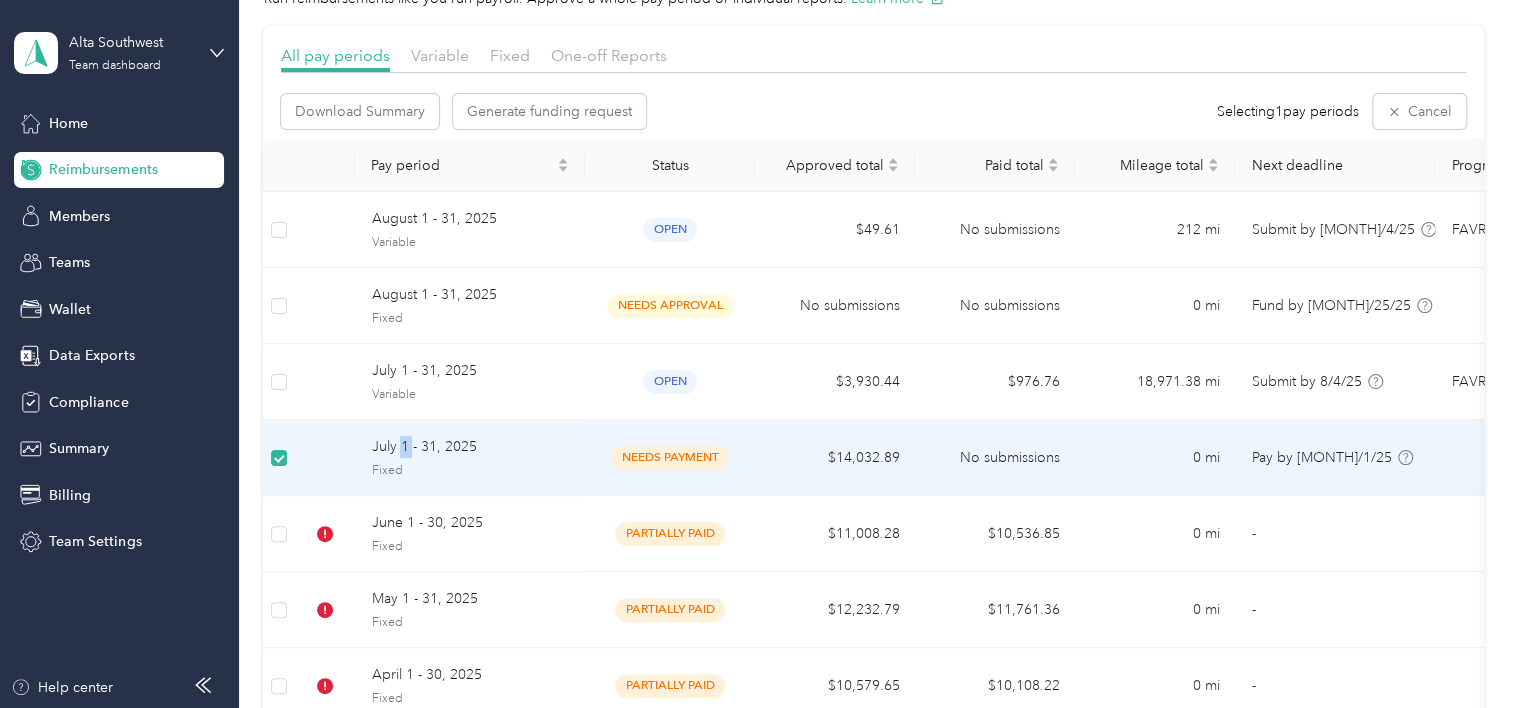 click on "July 1 - 31, 2025" at bounding box center (470, 447) 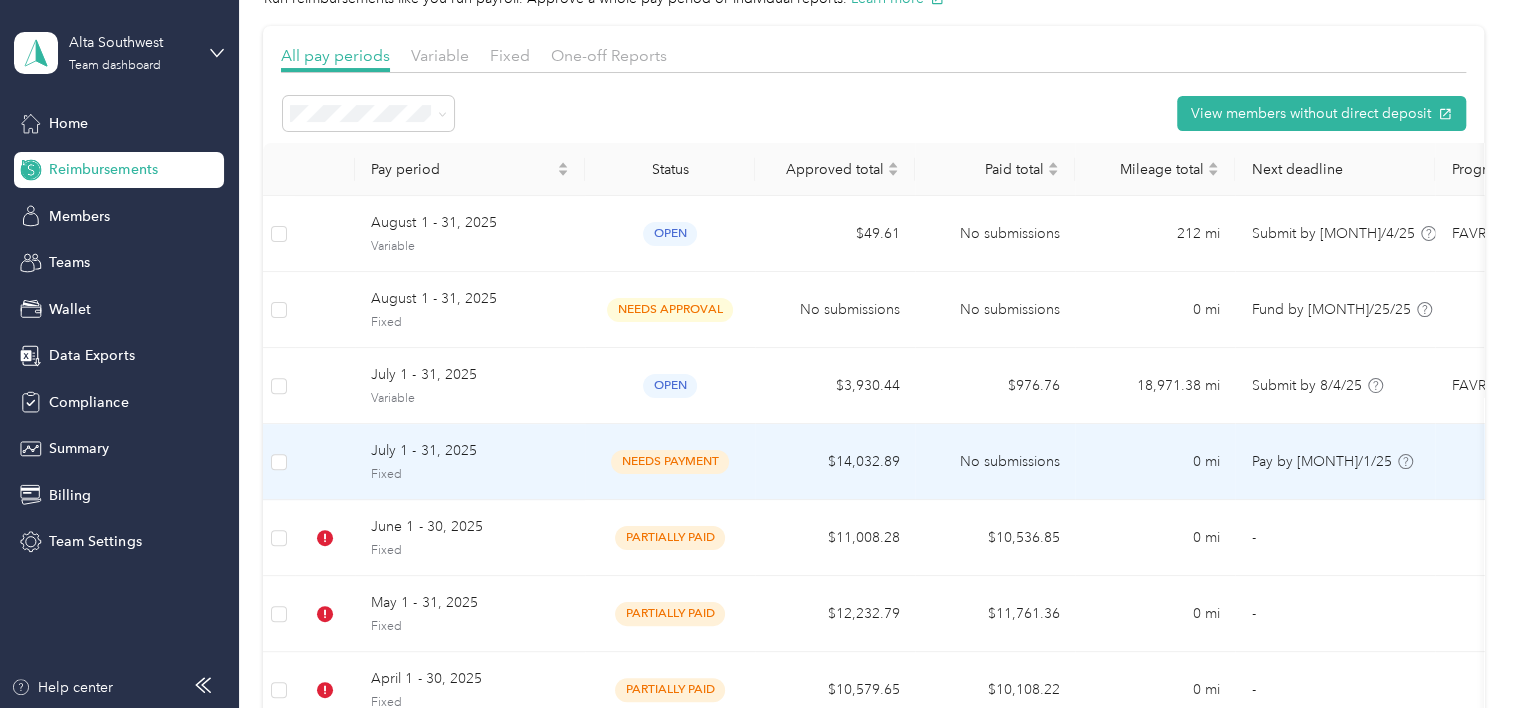 click on "July 1 - 31, 2025" at bounding box center (470, 451) 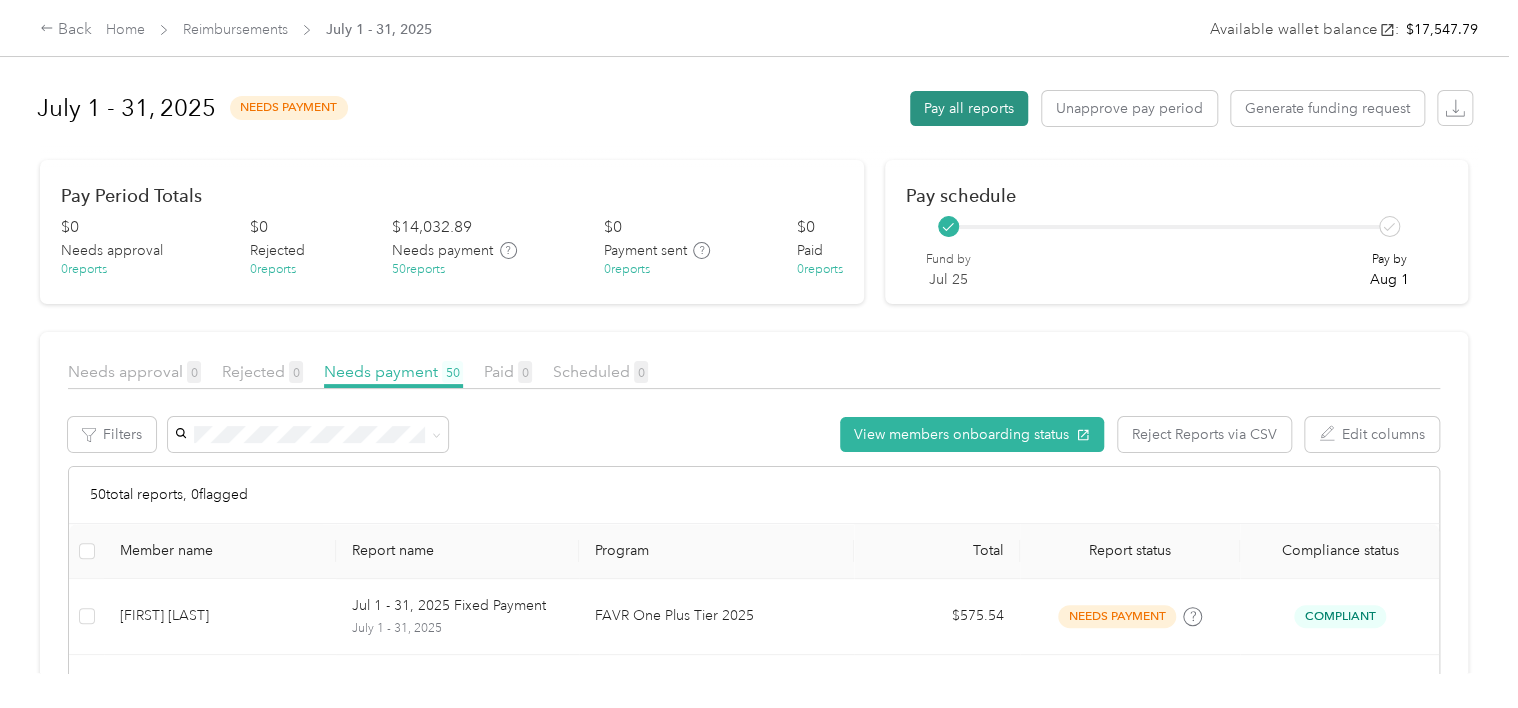 click on "Pay all reports" at bounding box center [969, 108] 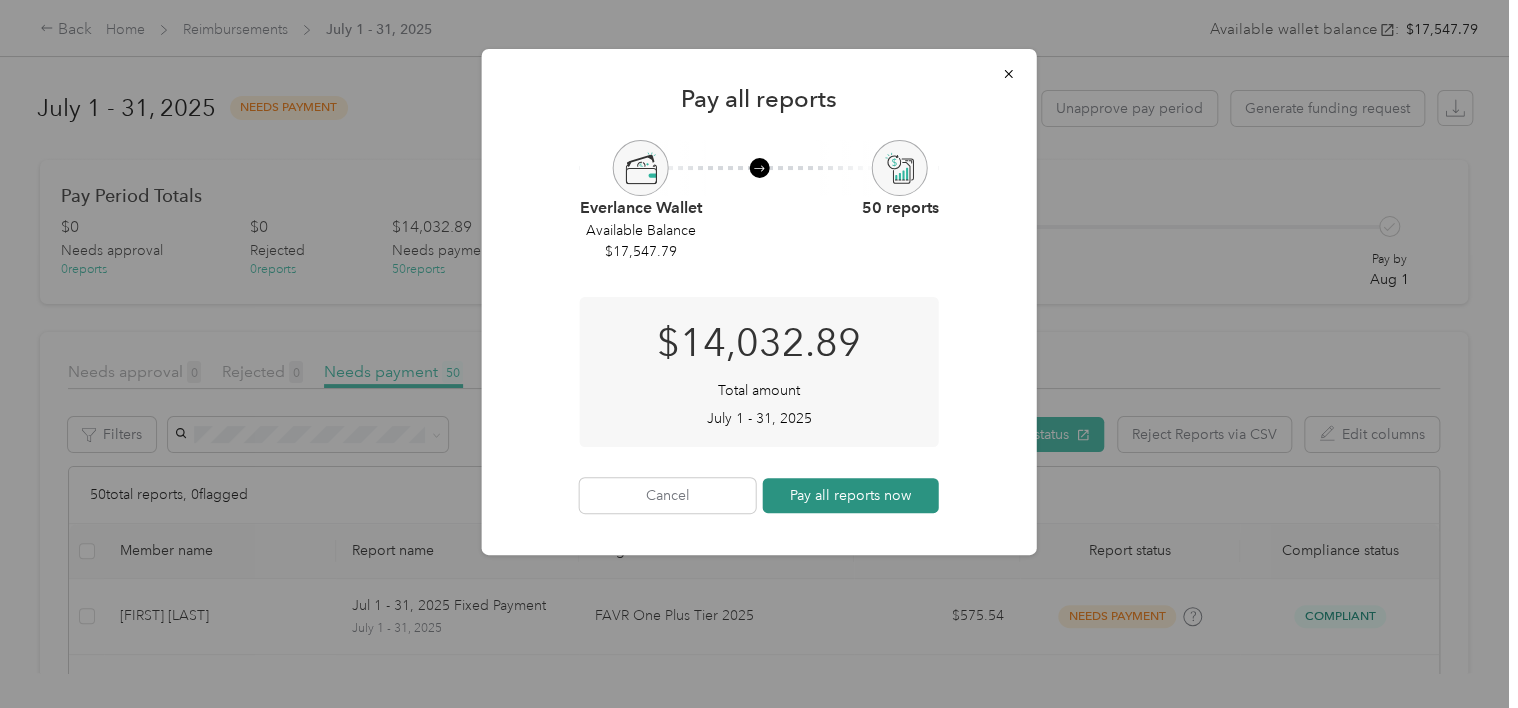 click on "Pay all reports now" at bounding box center (851, 495) 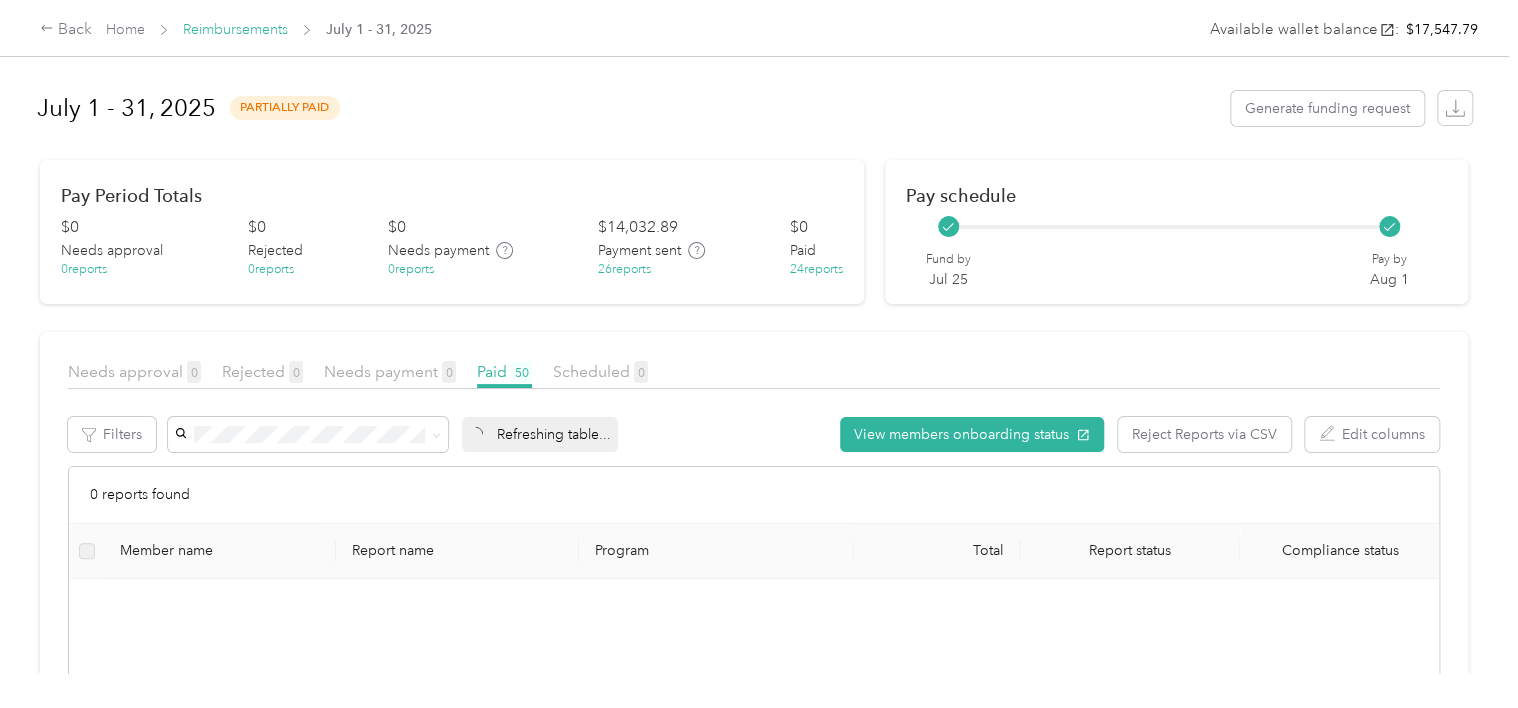 click on "Reimbursements" at bounding box center (235, 29) 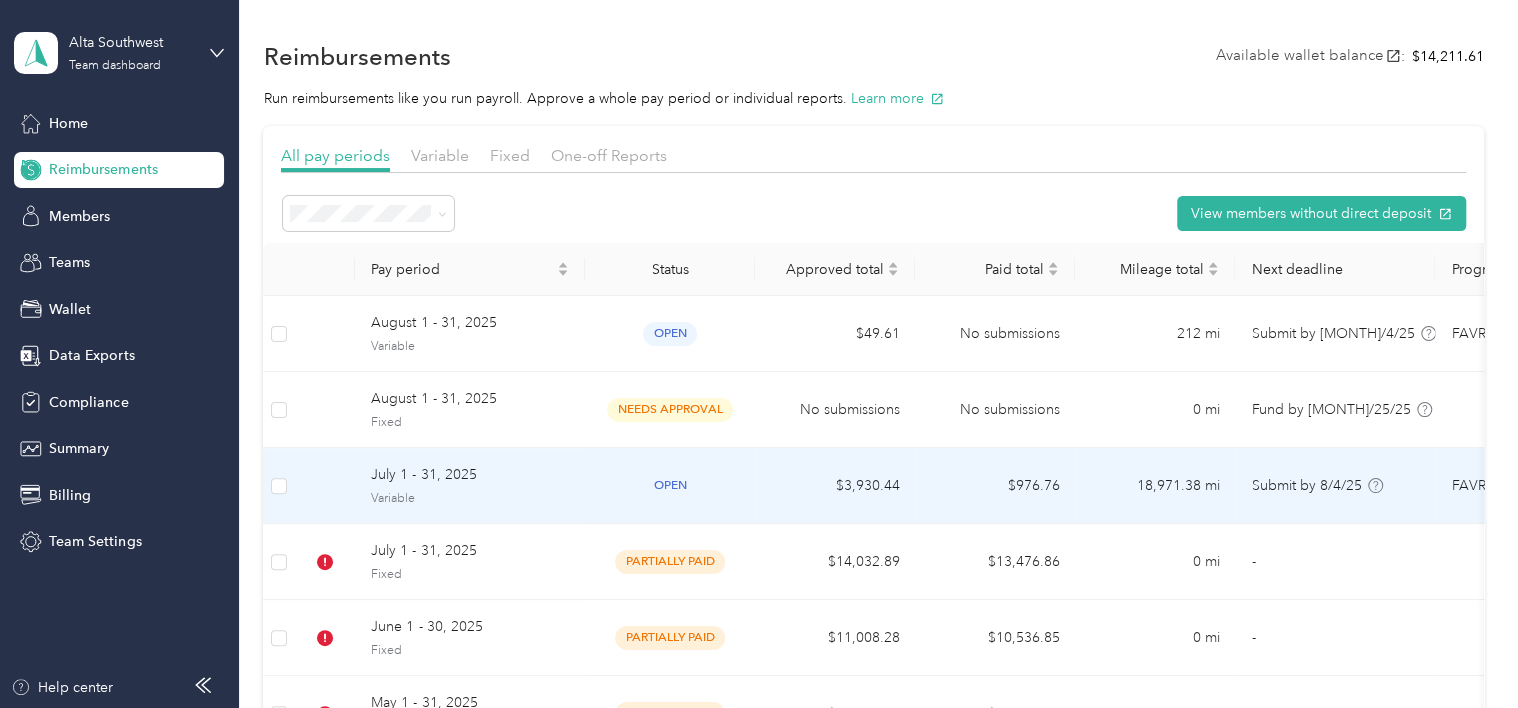 click on "July 1 - 31, 2025" at bounding box center (470, 475) 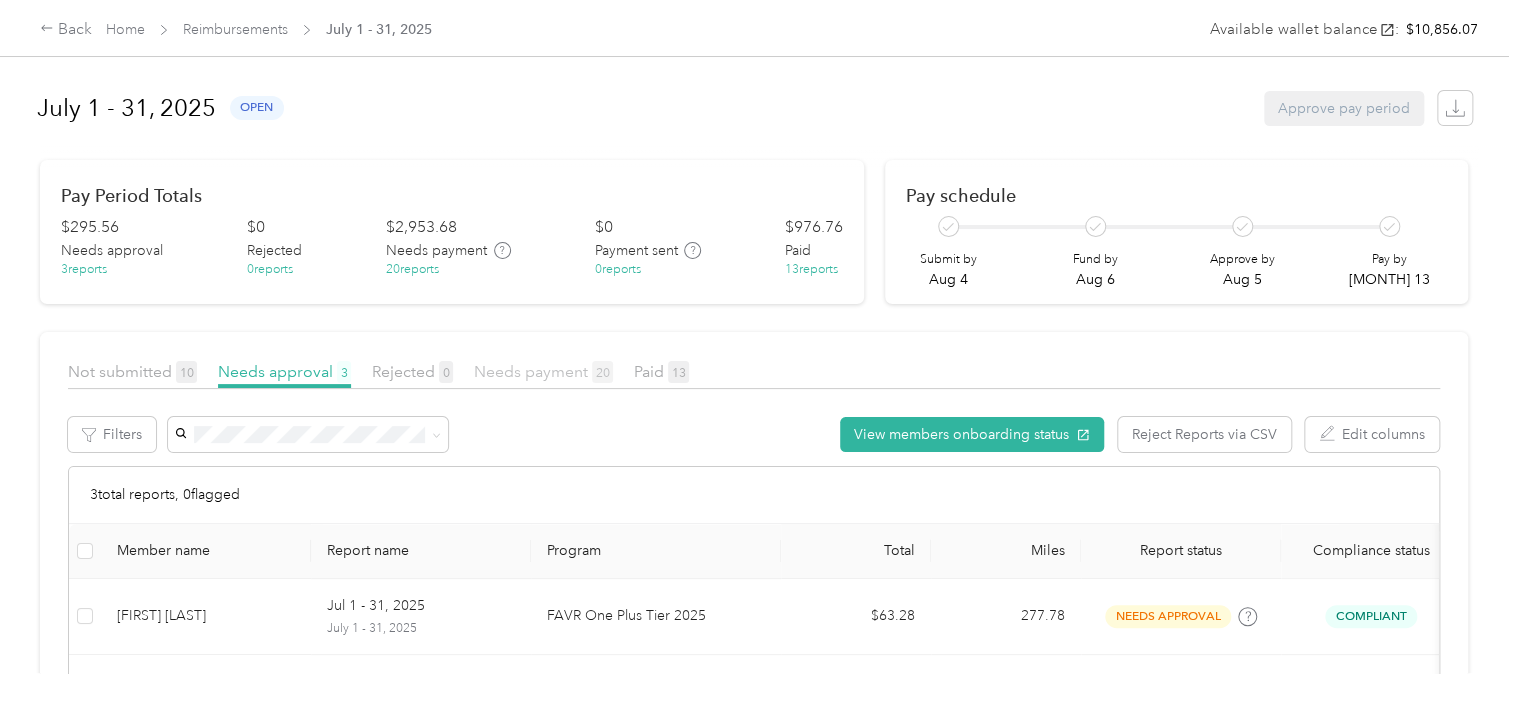click on "Needs payment   20" at bounding box center (543, 371) 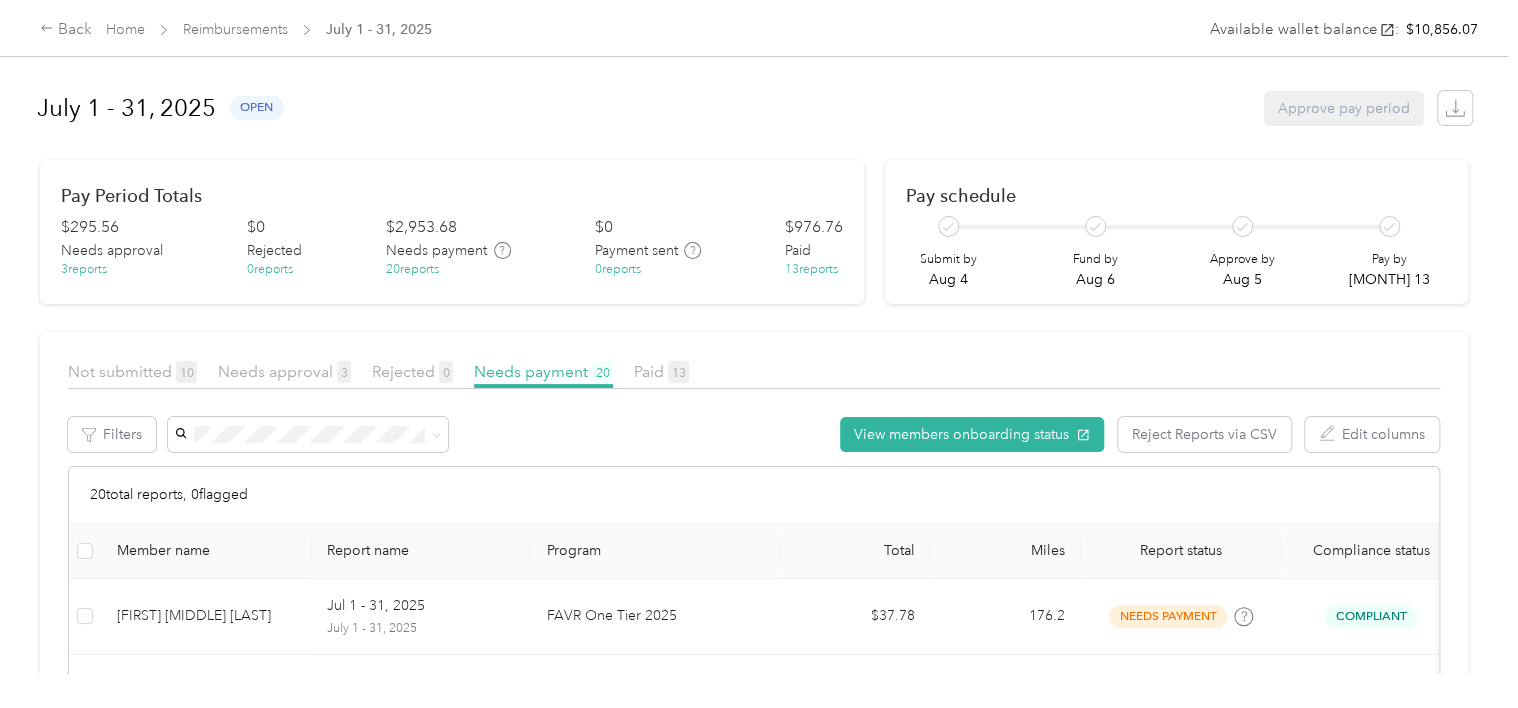 click on "Member name" at bounding box center [206, 551] 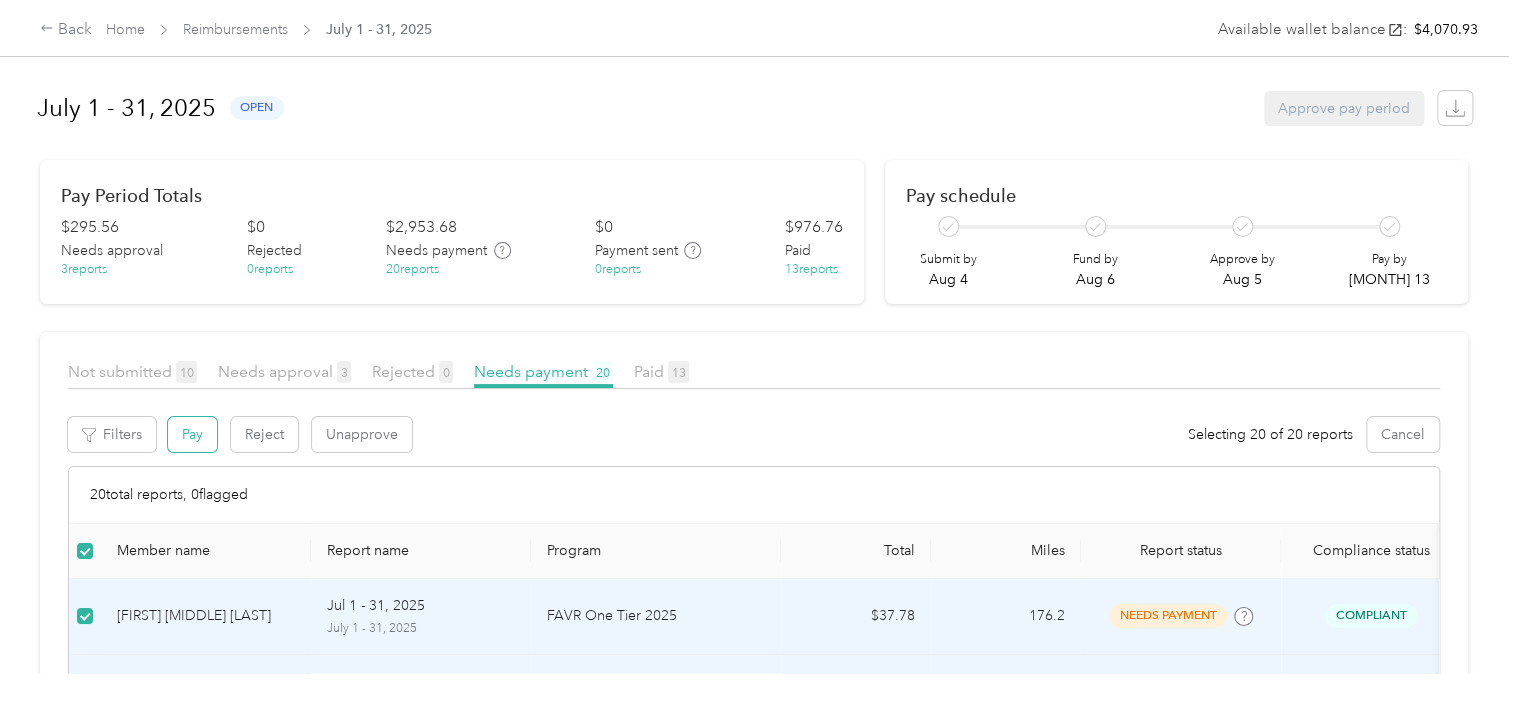 click on "Pay" at bounding box center (192, 434) 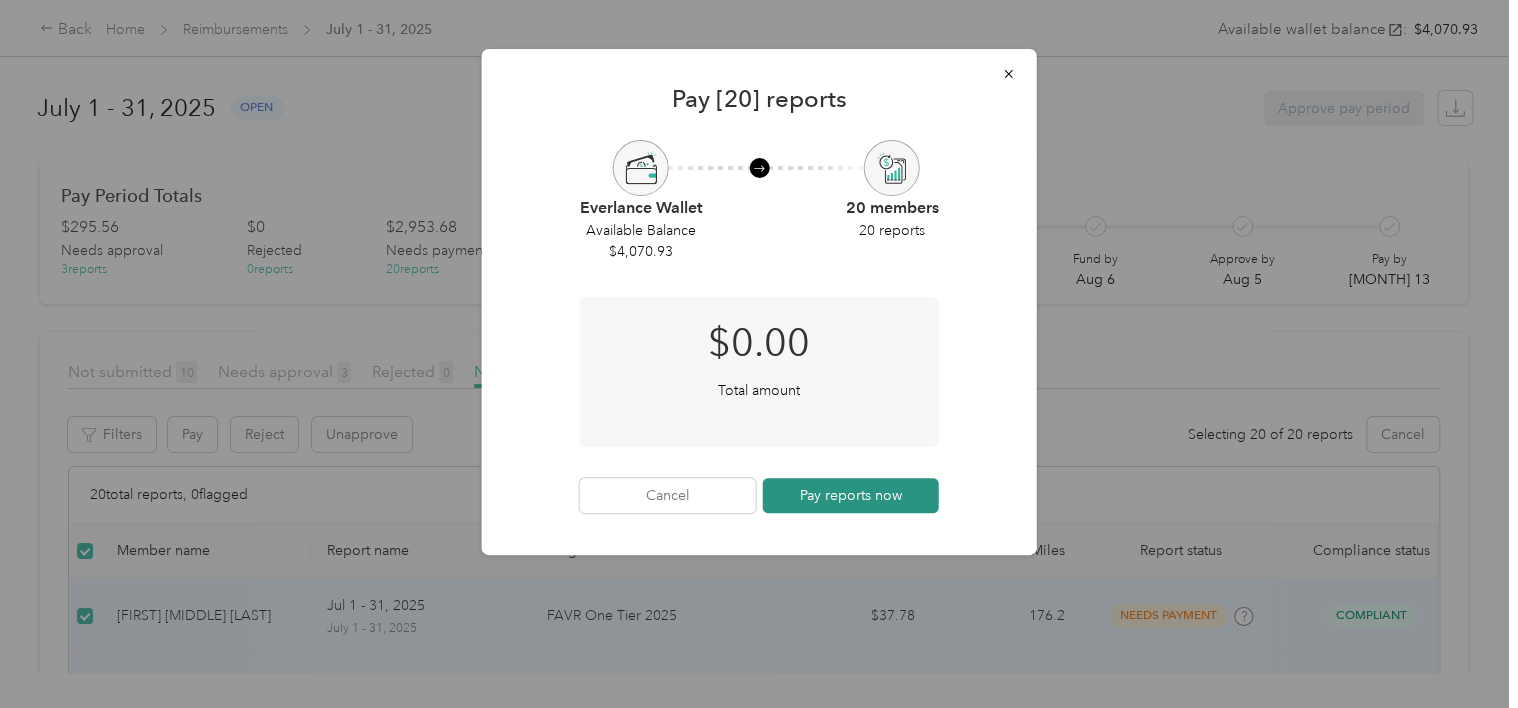 click on "Pay reports now" at bounding box center [851, 495] 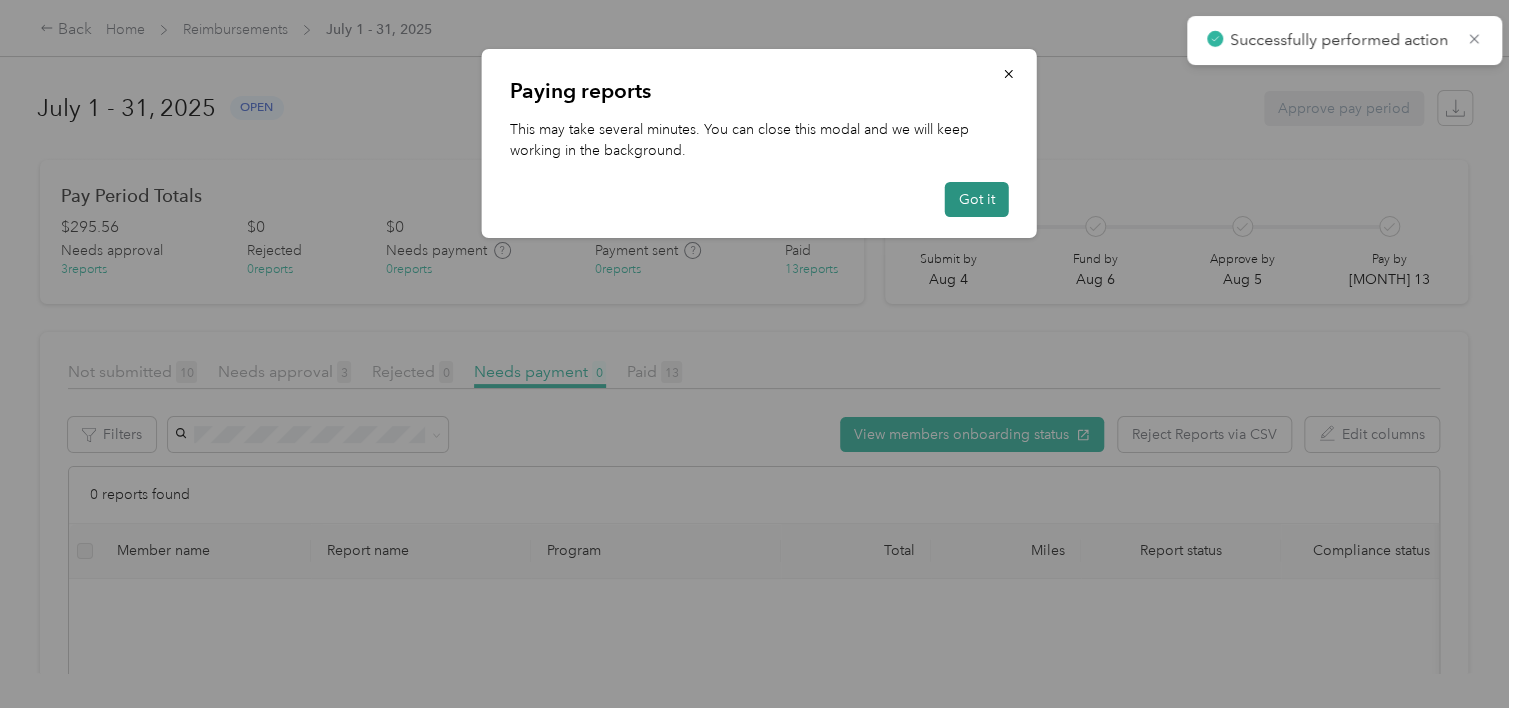 click on "Got it" at bounding box center (977, 199) 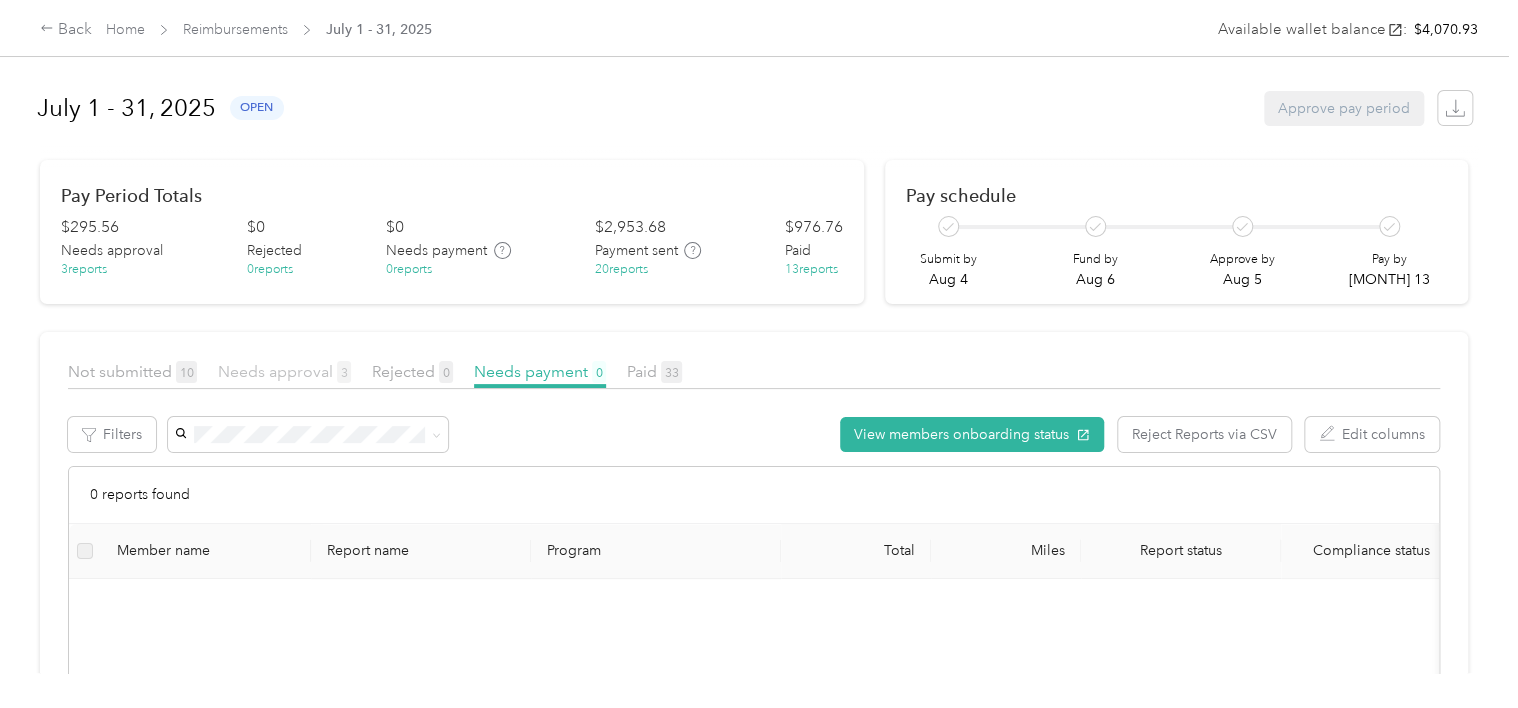 click on "Needs approval   3" at bounding box center (284, 371) 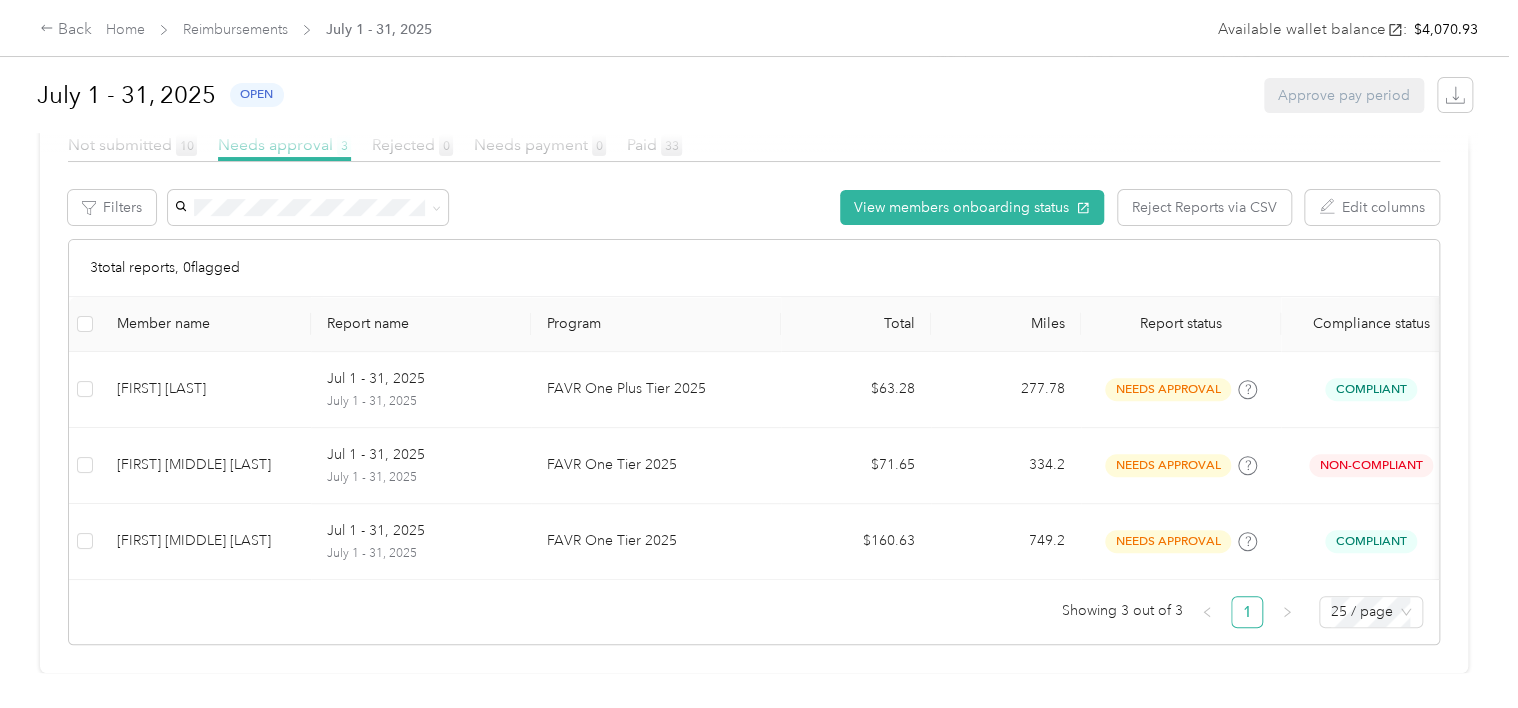 scroll, scrollTop: 256, scrollLeft: 0, axis: vertical 